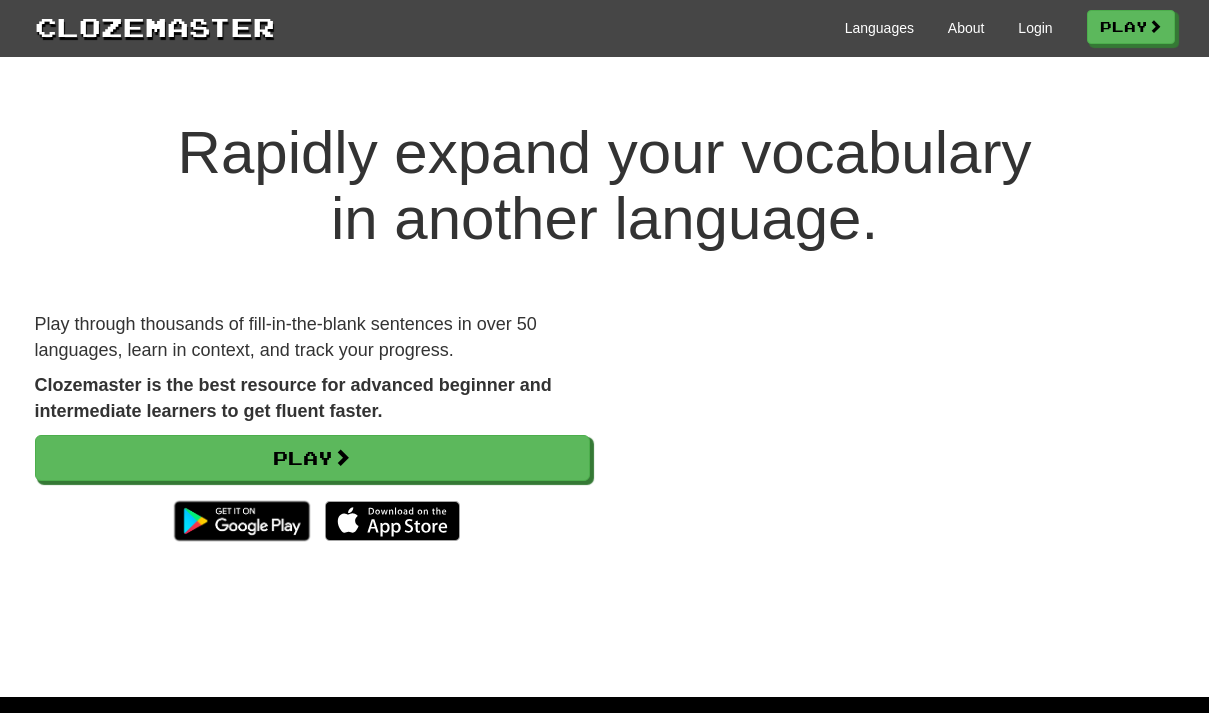 scroll, scrollTop: 0, scrollLeft: 0, axis: both 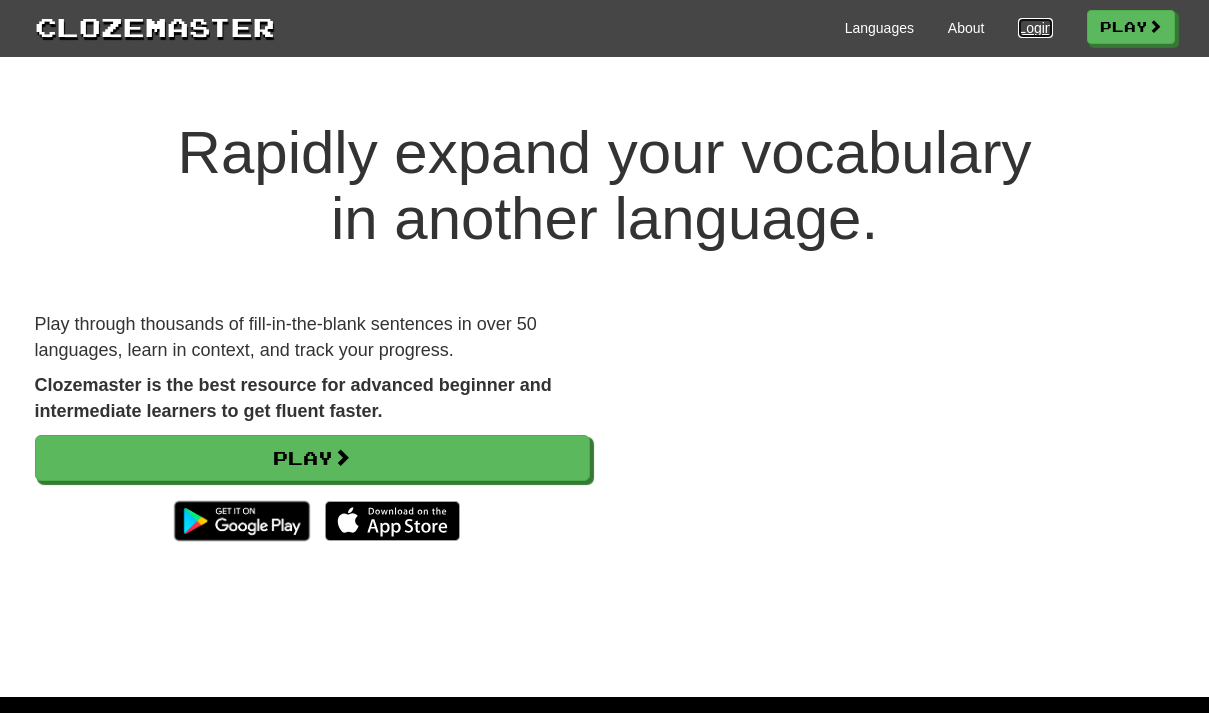 click on "Login" at bounding box center [1035, 28] 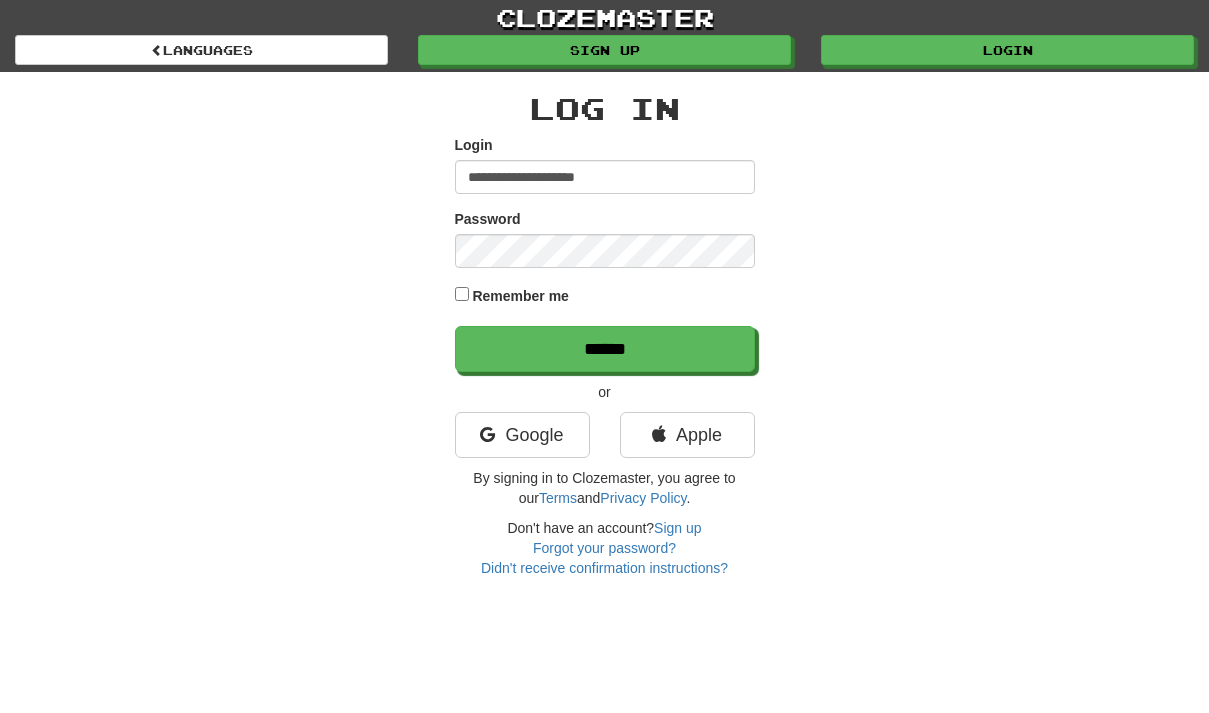 scroll, scrollTop: 0, scrollLeft: 0, axis: both 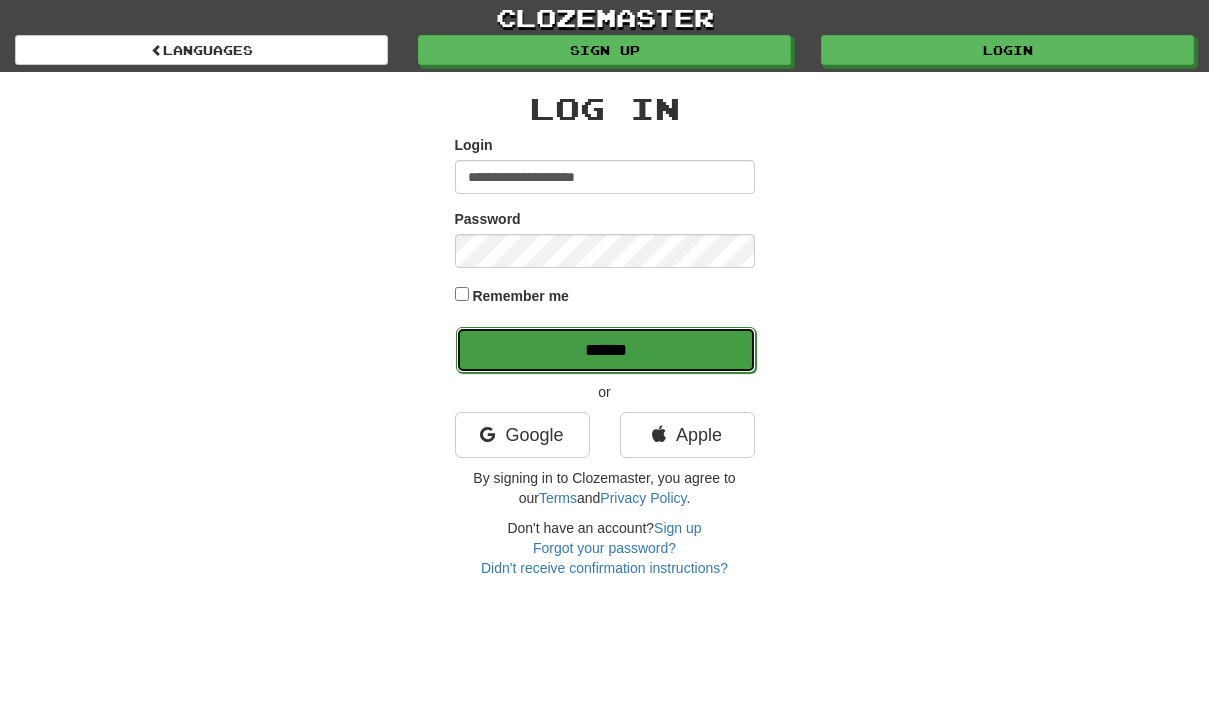 click on "******" at bounding box center (606, 350) 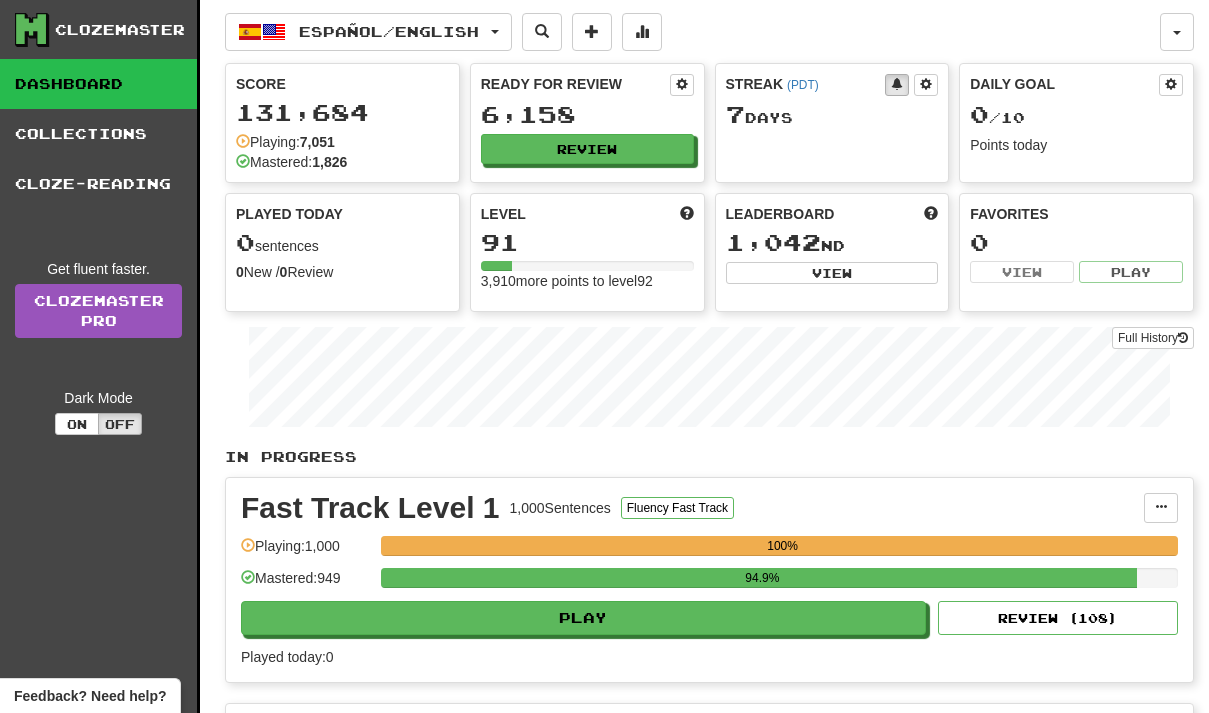 scroll, scrollTop: 0, scrollLeft: 0, axis: both 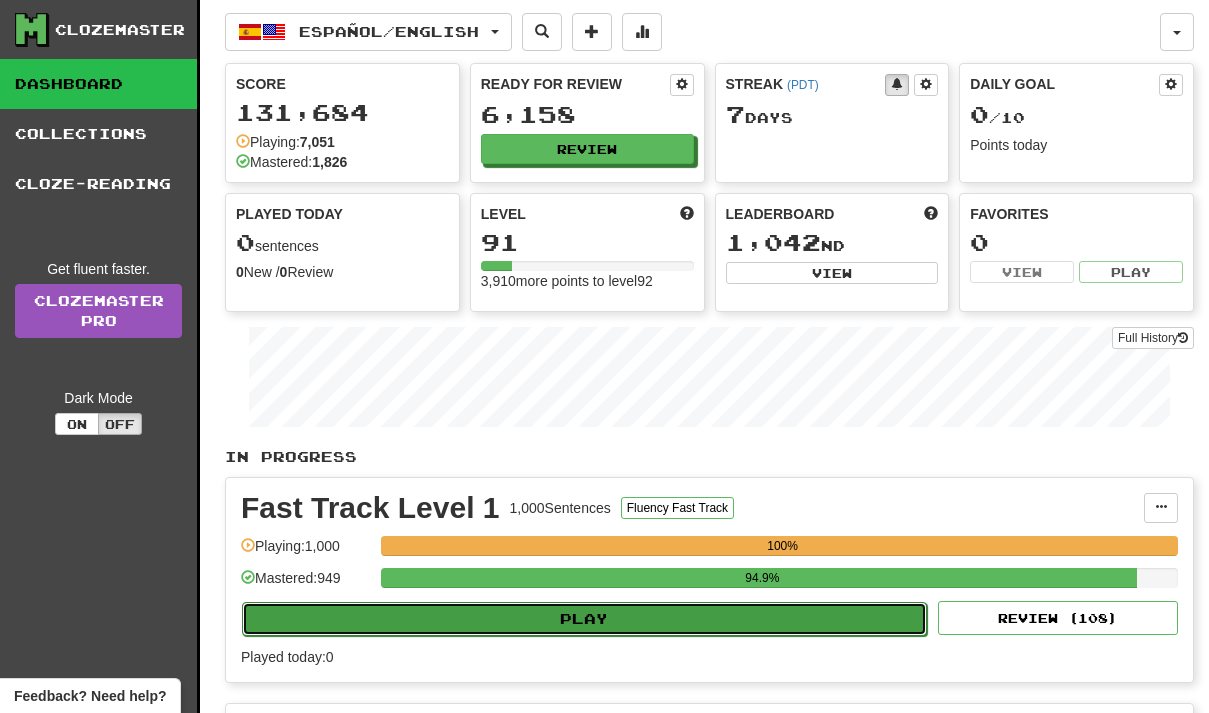 click on "Play" at bounding box center (584, 619) 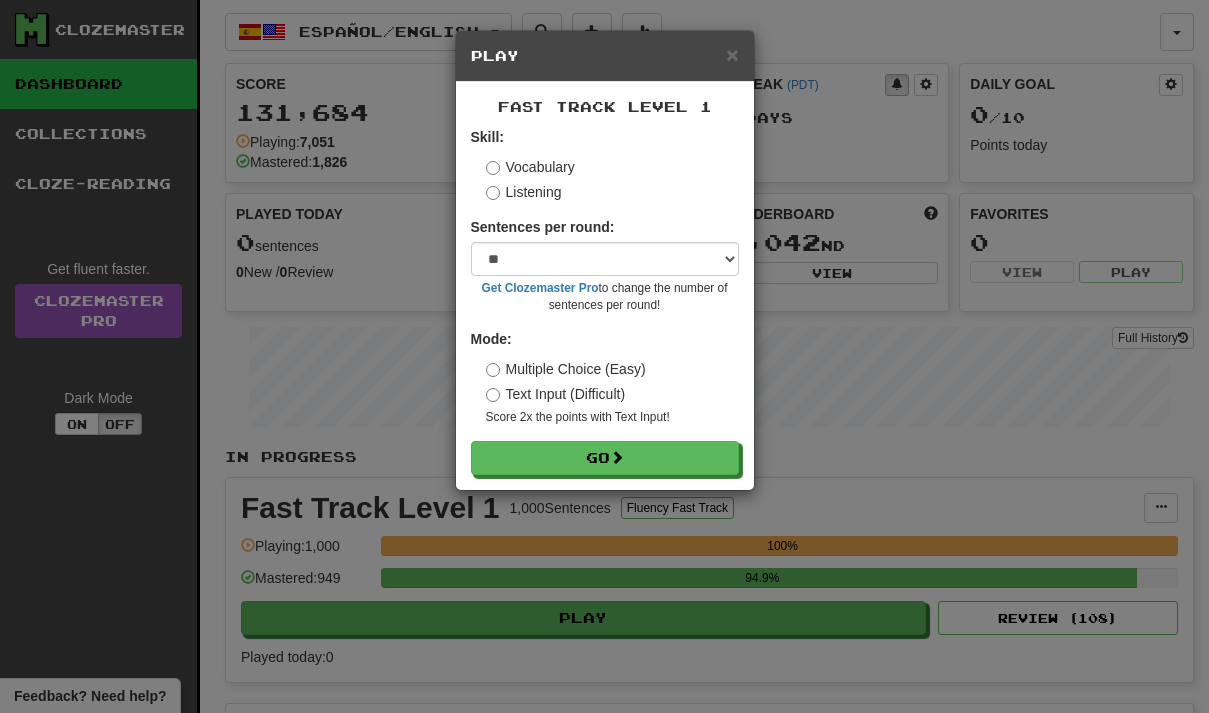 click on "Listening" at bounding box center [524, 192] 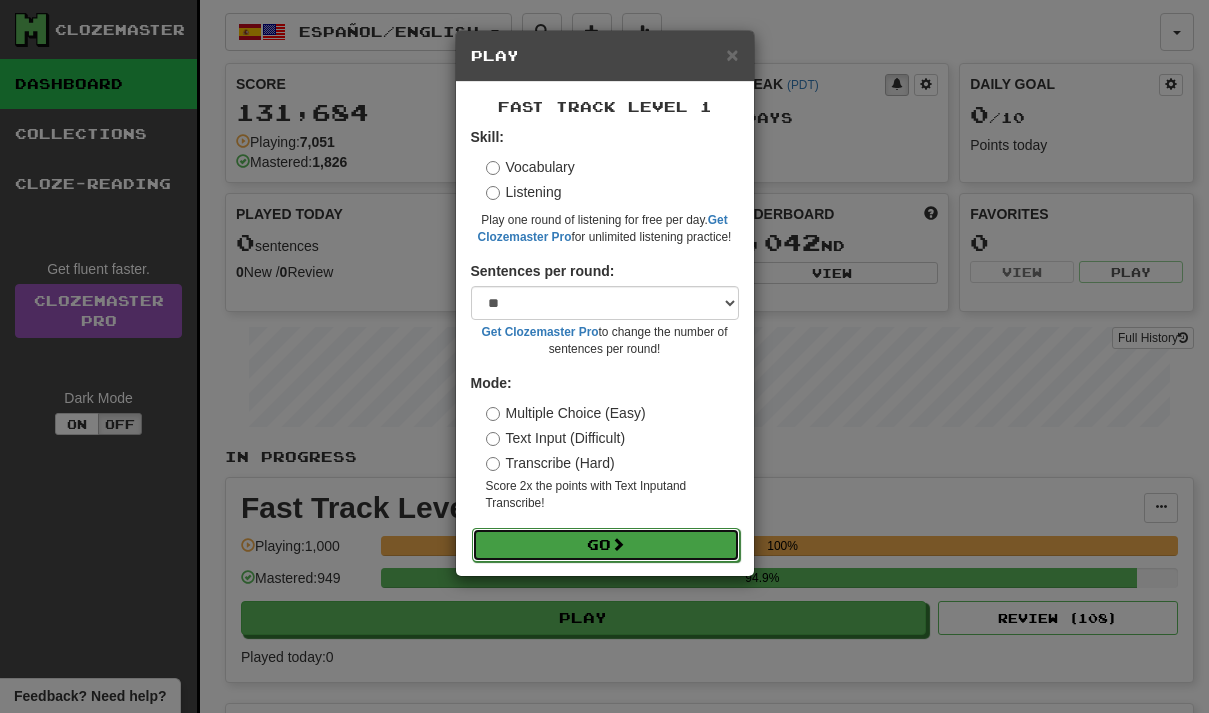 click on "Go" at bounding box center [606, 545] 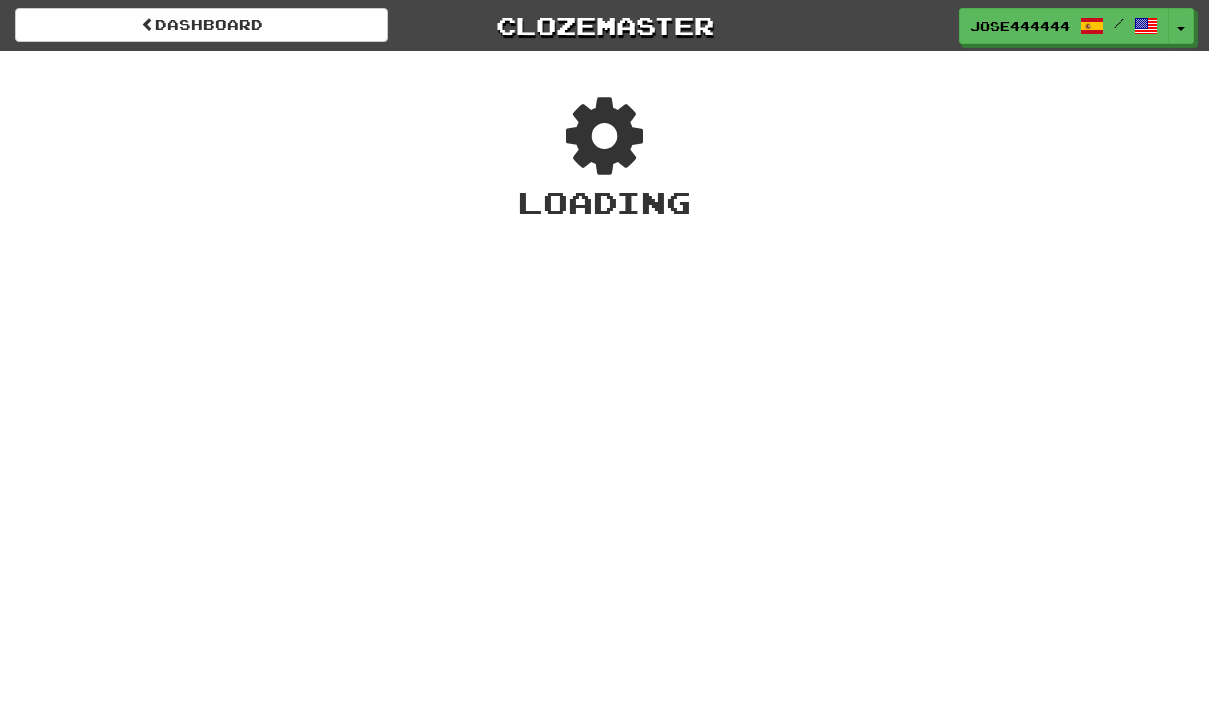 scroll, scrollTop: 0, scrollLeft: 0, axis: both 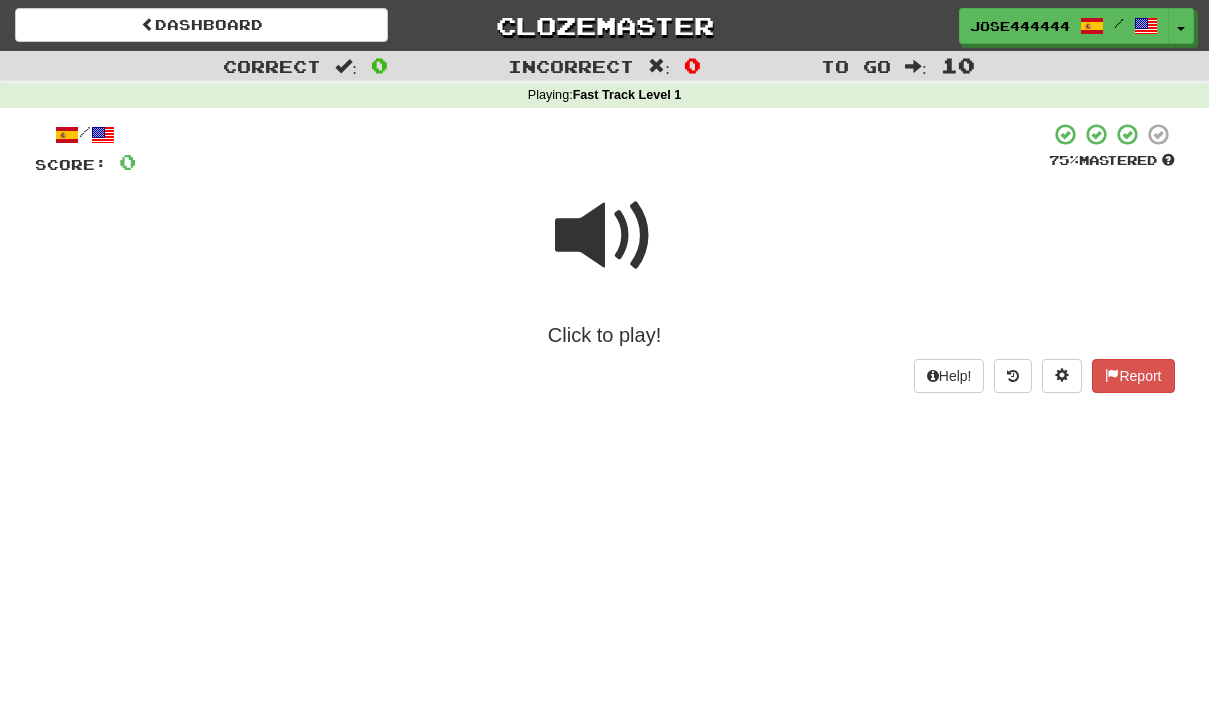 click at bounding box center (605, 236) 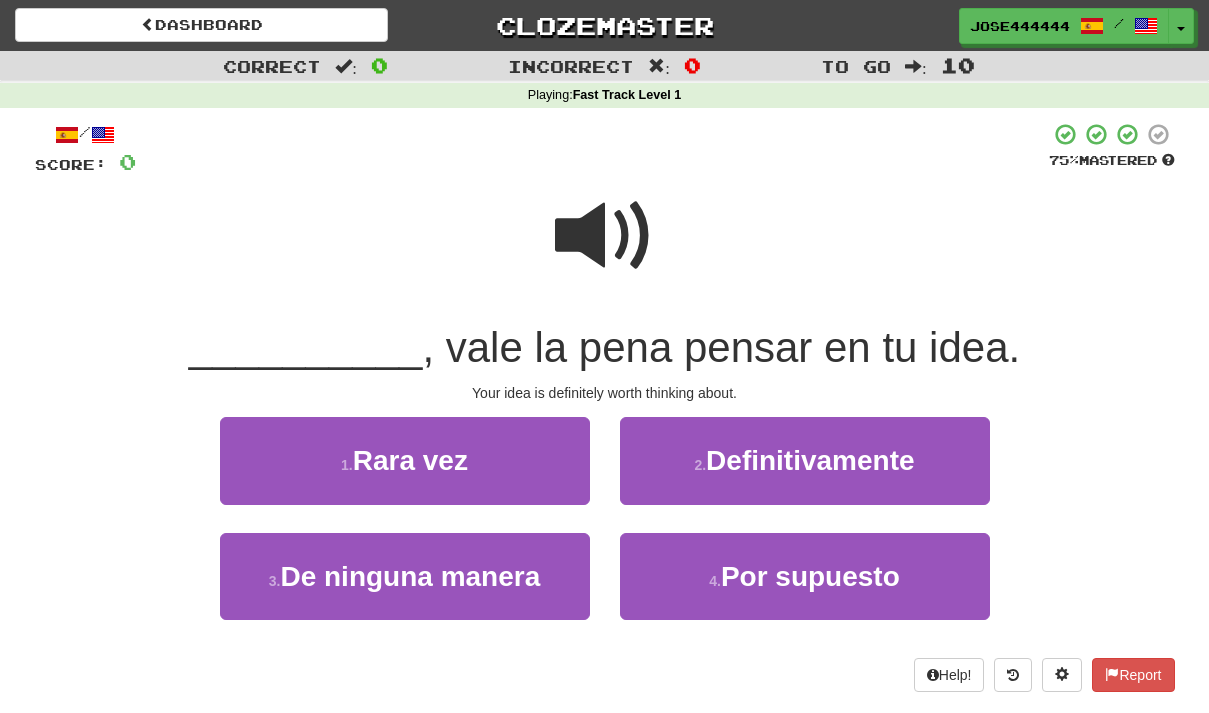 click at bounding box center [605, 236] 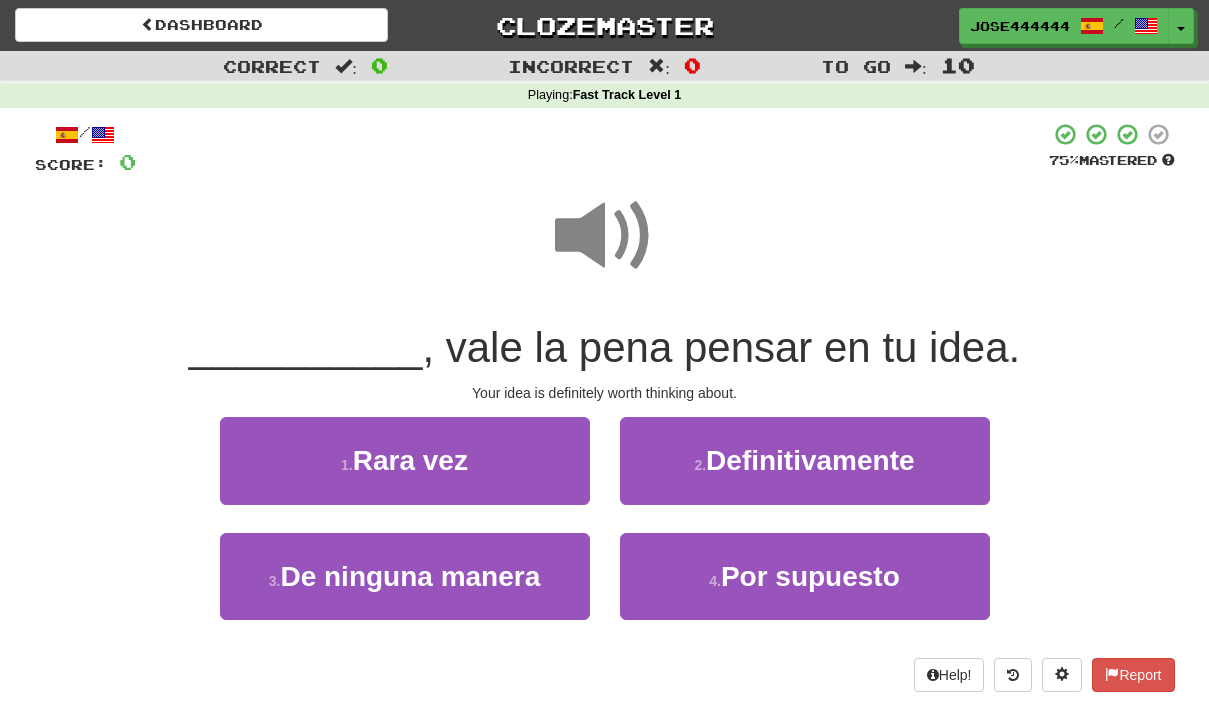 click at bounding box center (605, 236) 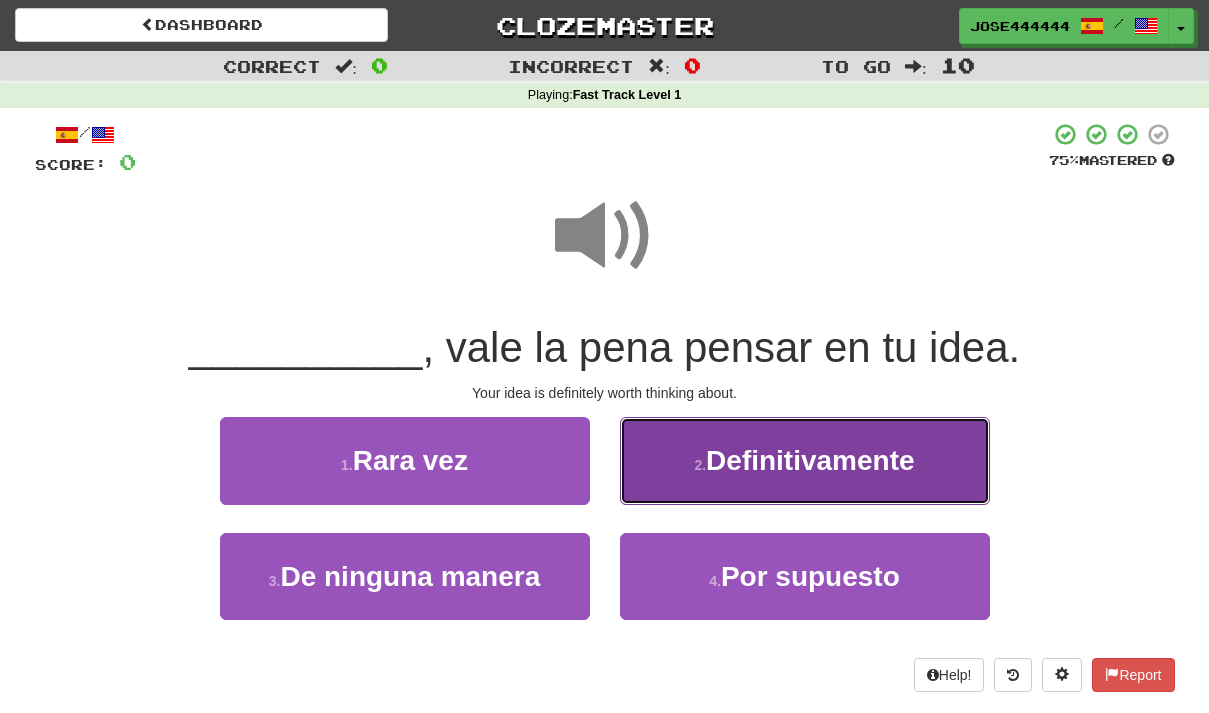 click on "Definitivamente" at bounding box center (810, 460) 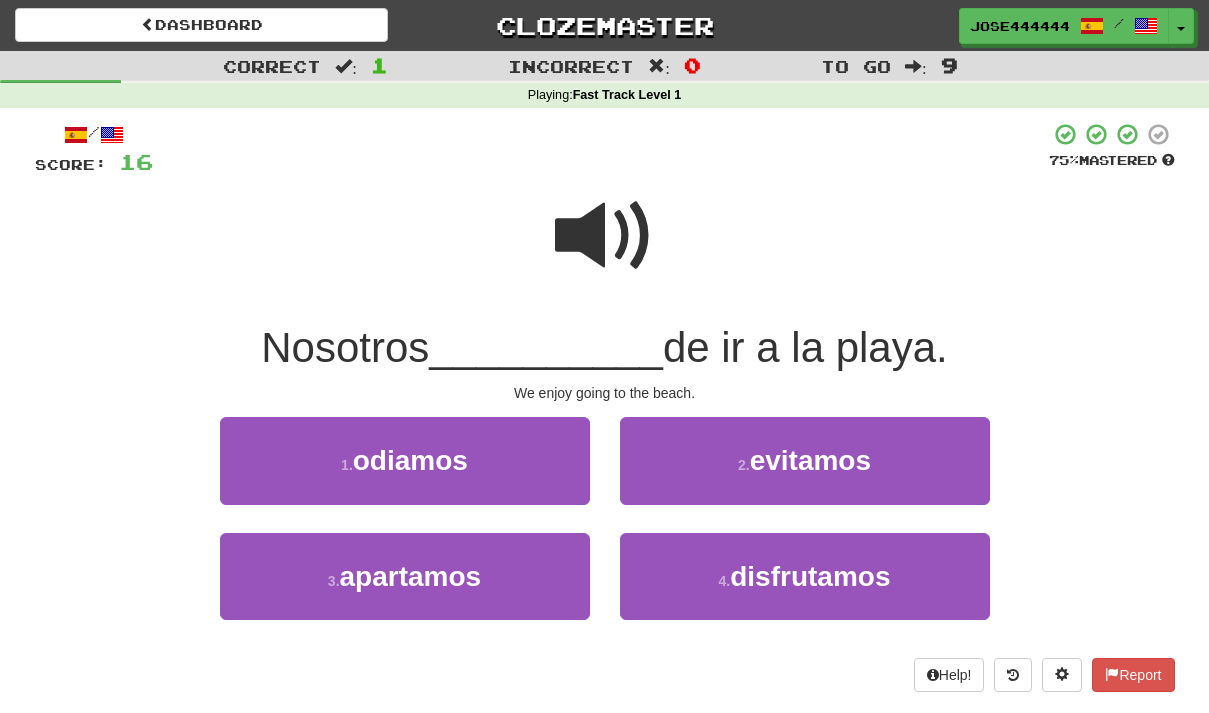 click at bounding box center (605, 236) 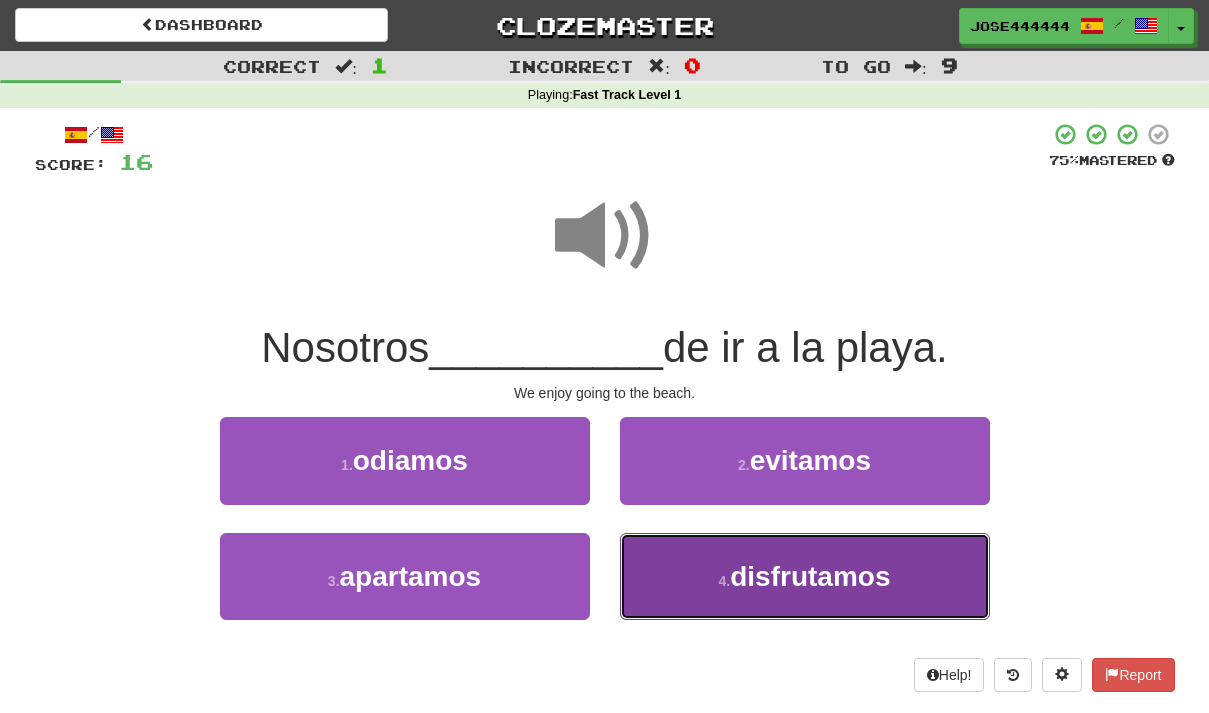 click on "disfrutamos" at bounding box center [810, 576] 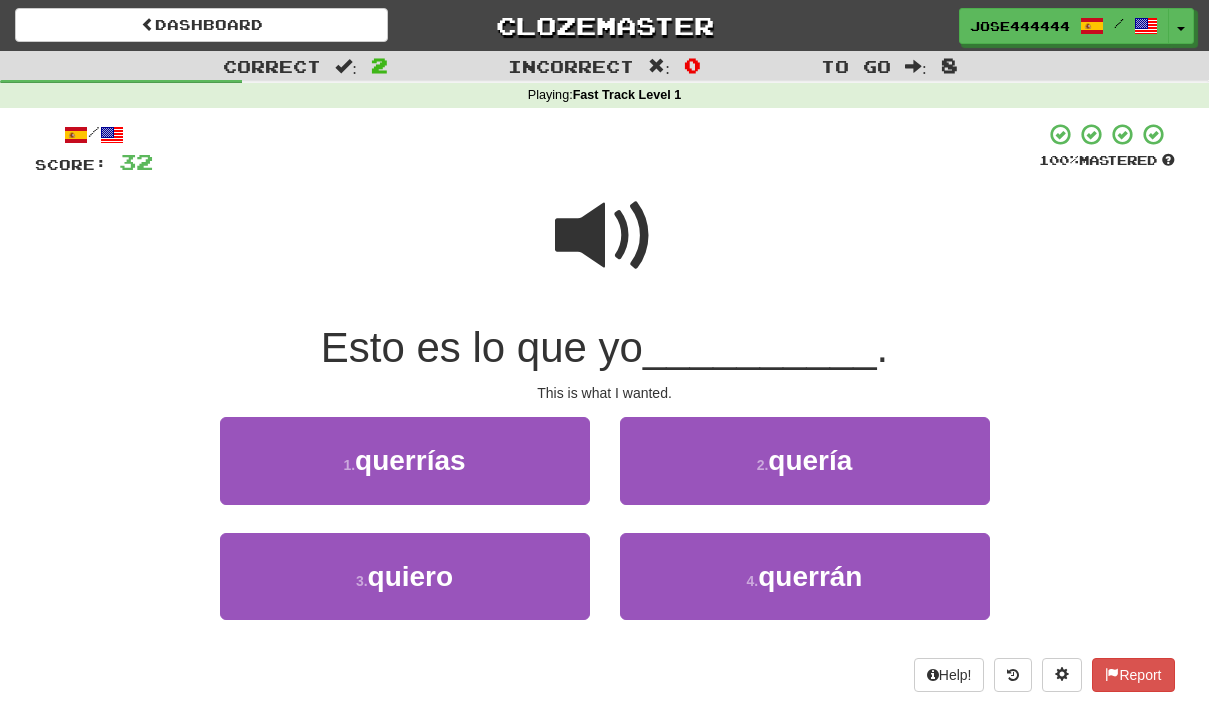 click at bounding box center (605, 236) 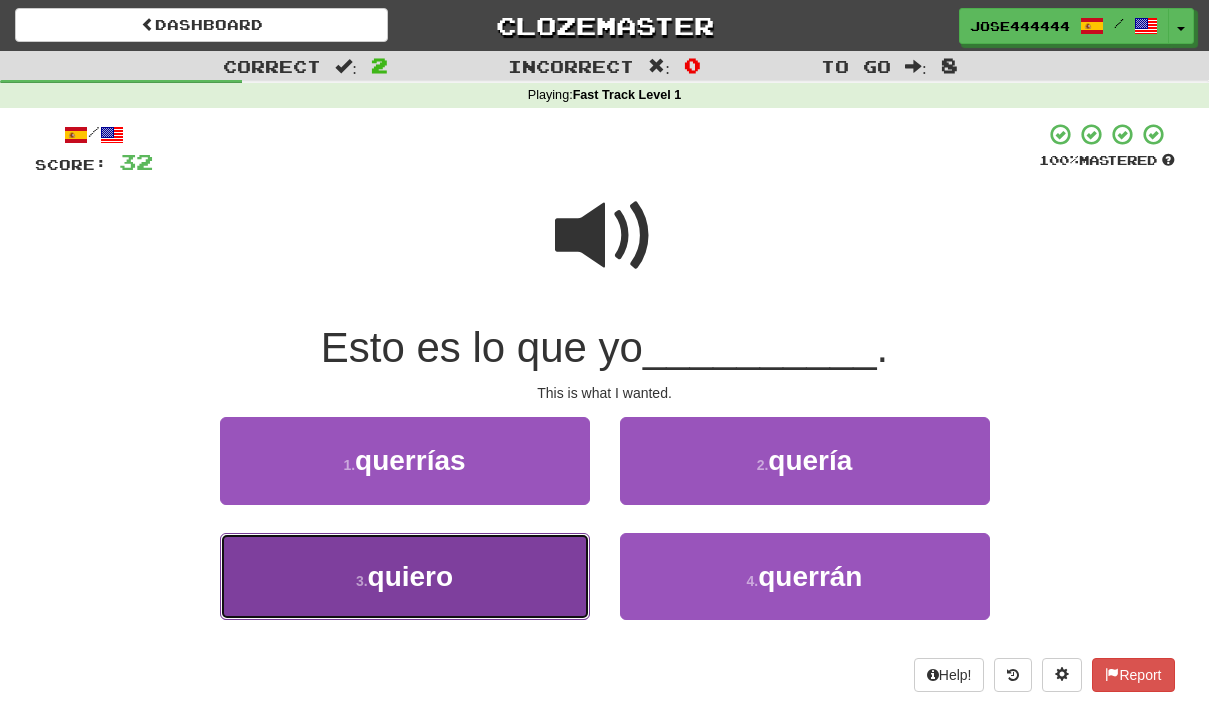 click on "quiero" at bounding box center (411, 576) 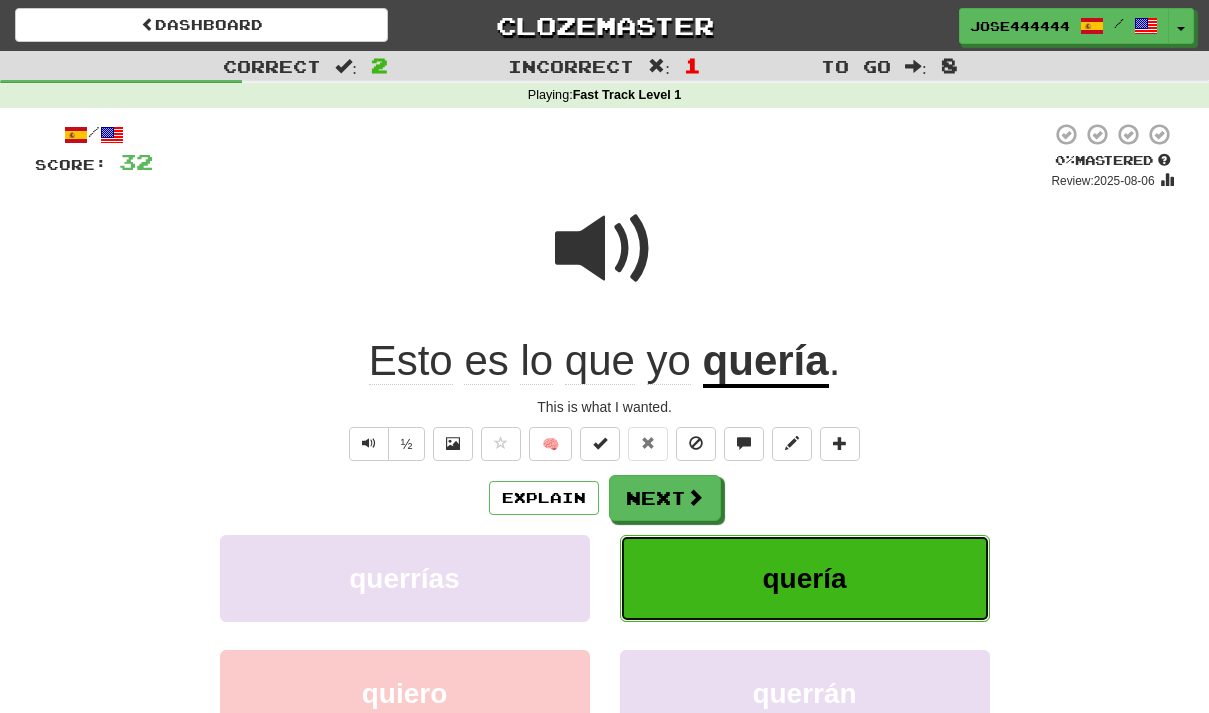 click on "quería" at bounding box center [804, 578] 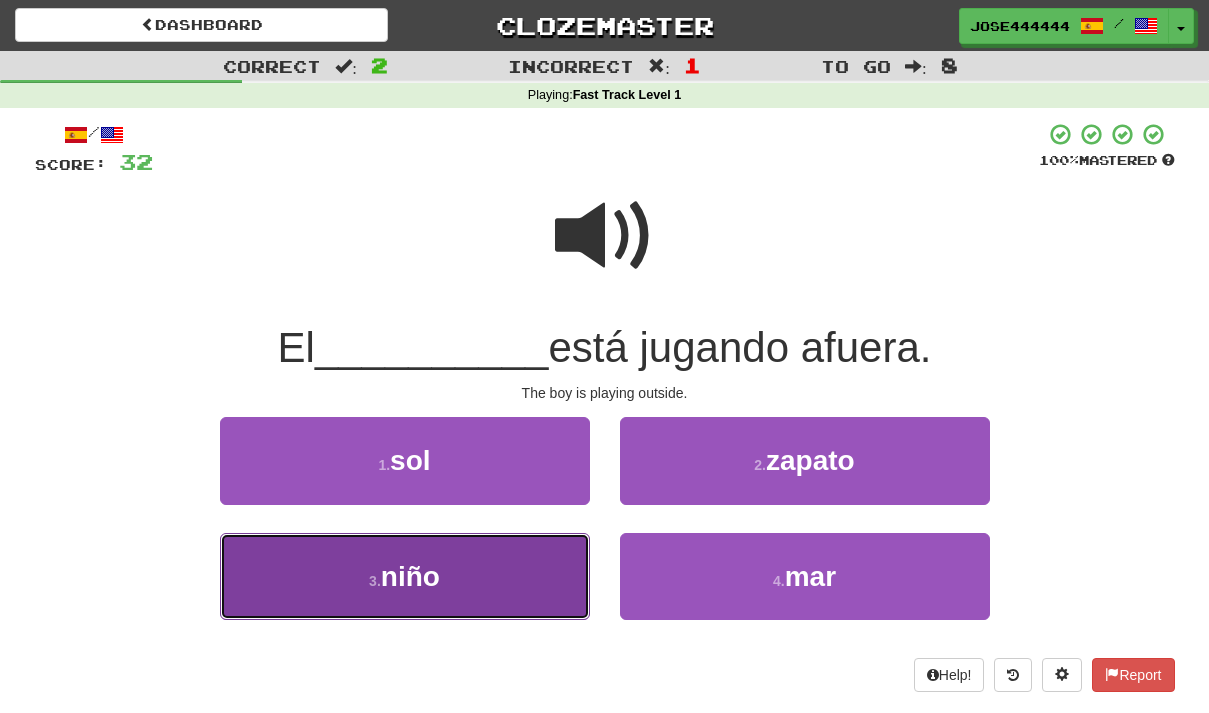 click on "3 .  niño" at bounding box center (405, 576) 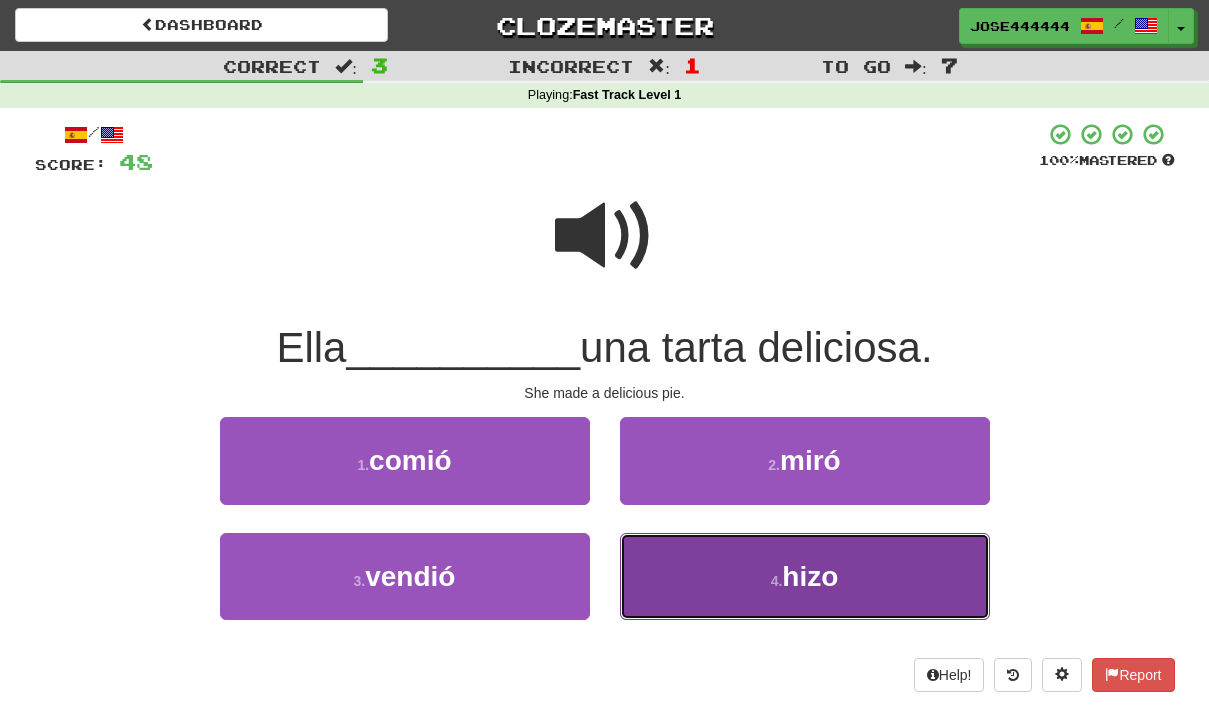 click on "hizo" at bounding box center (810, 576) 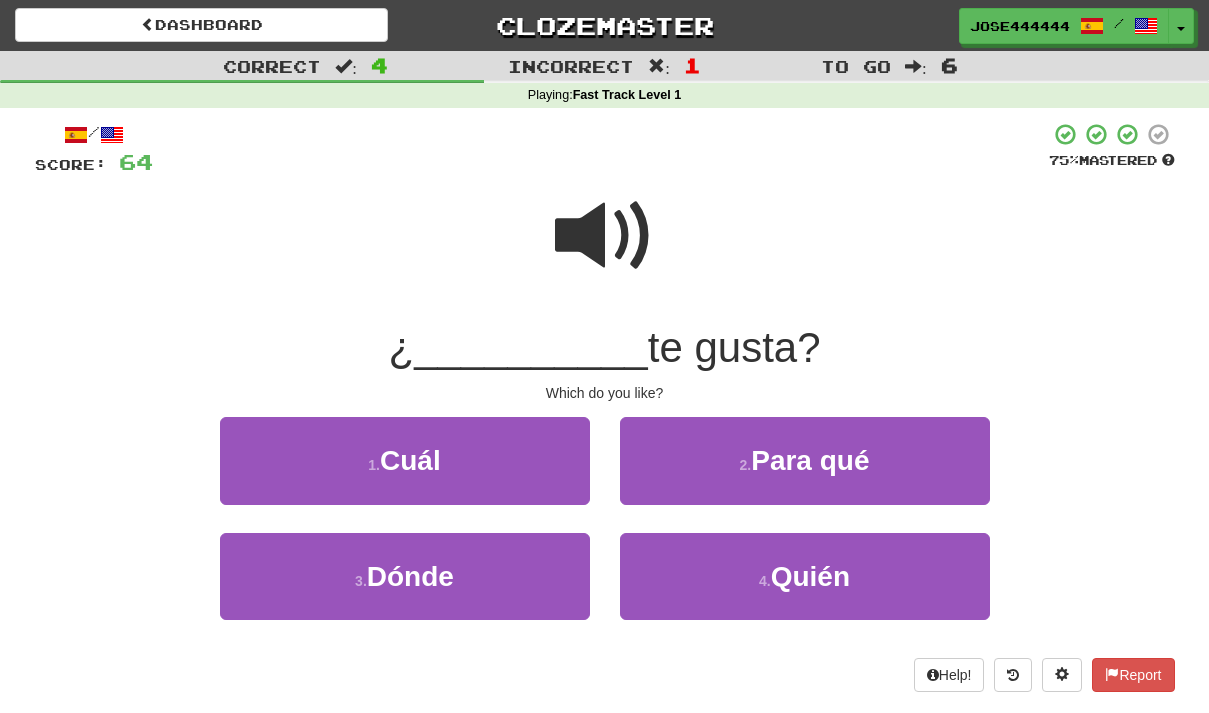 click at bounding box center [605, 236] 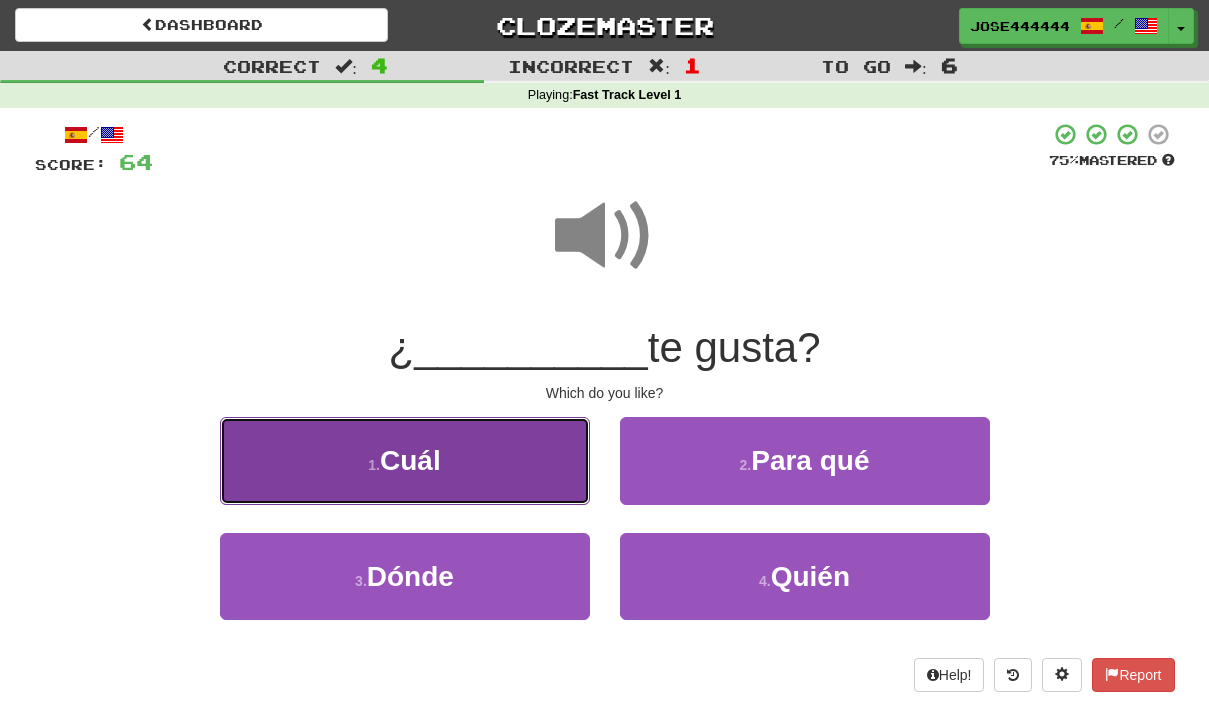 click on "1 .  Cuál" at bounding box center [405, 460] 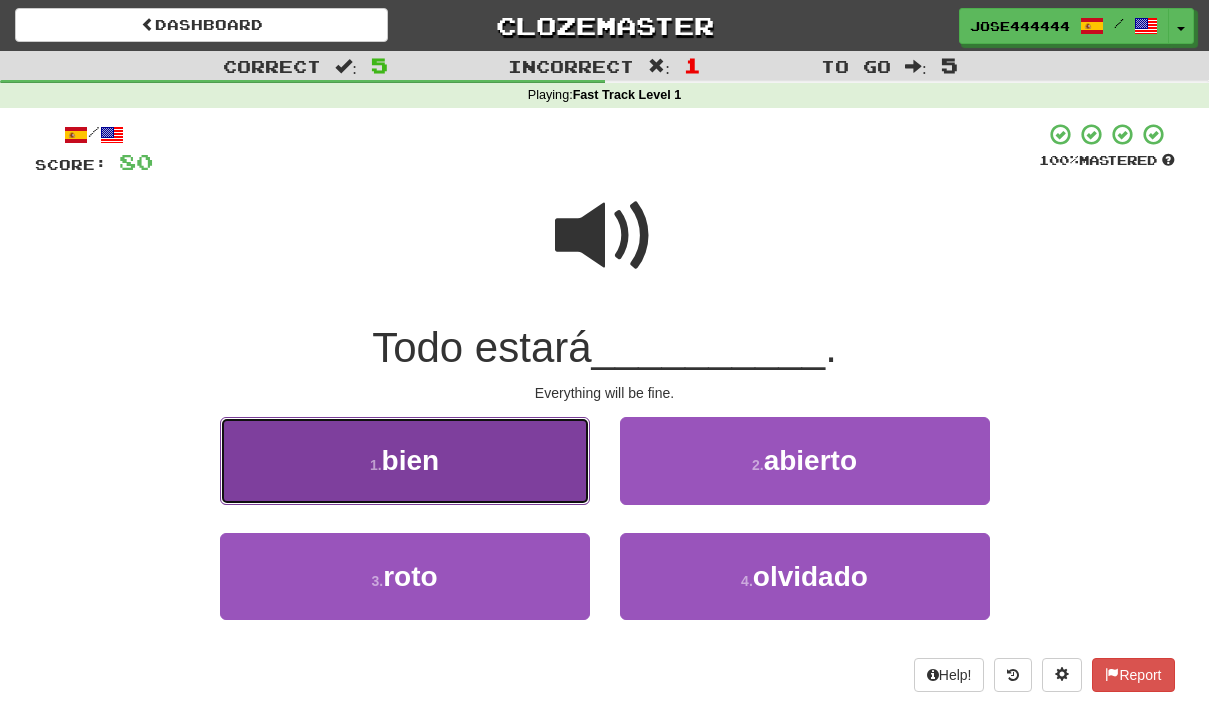click on "bien" at bounding box center (411, 460) 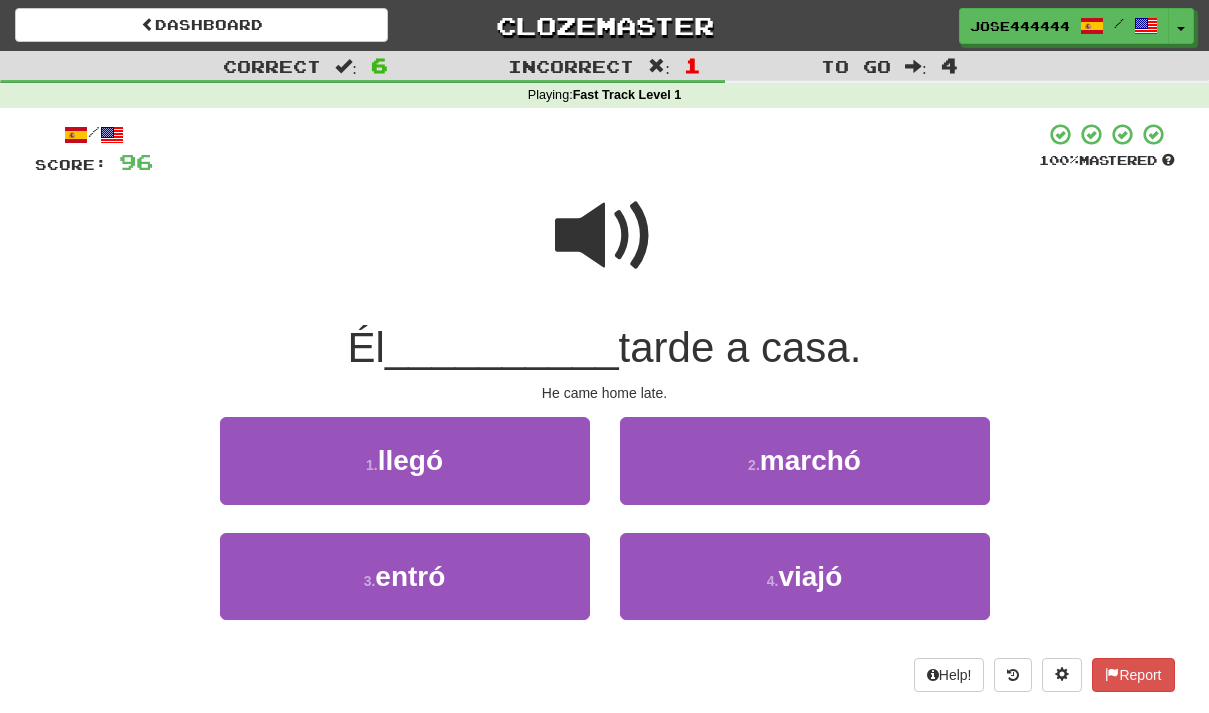 click at bounding box center [605, 236] 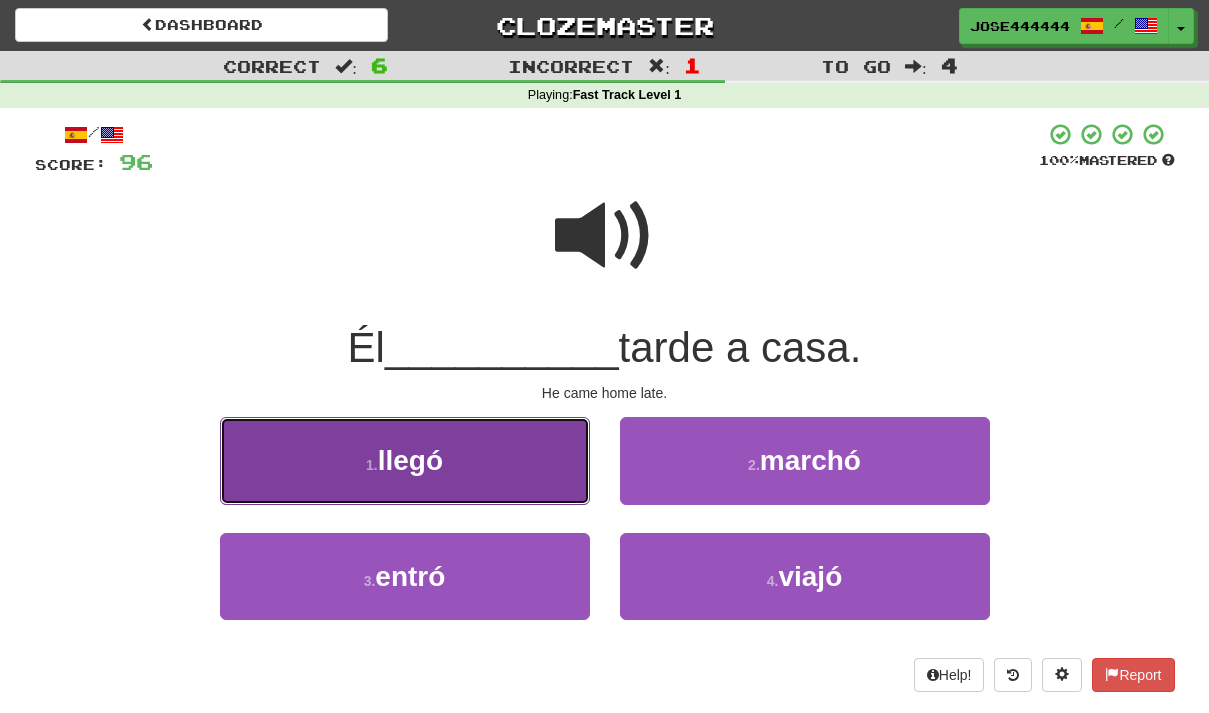 click on "1 .  llegó" at bounding box center (405, 460) 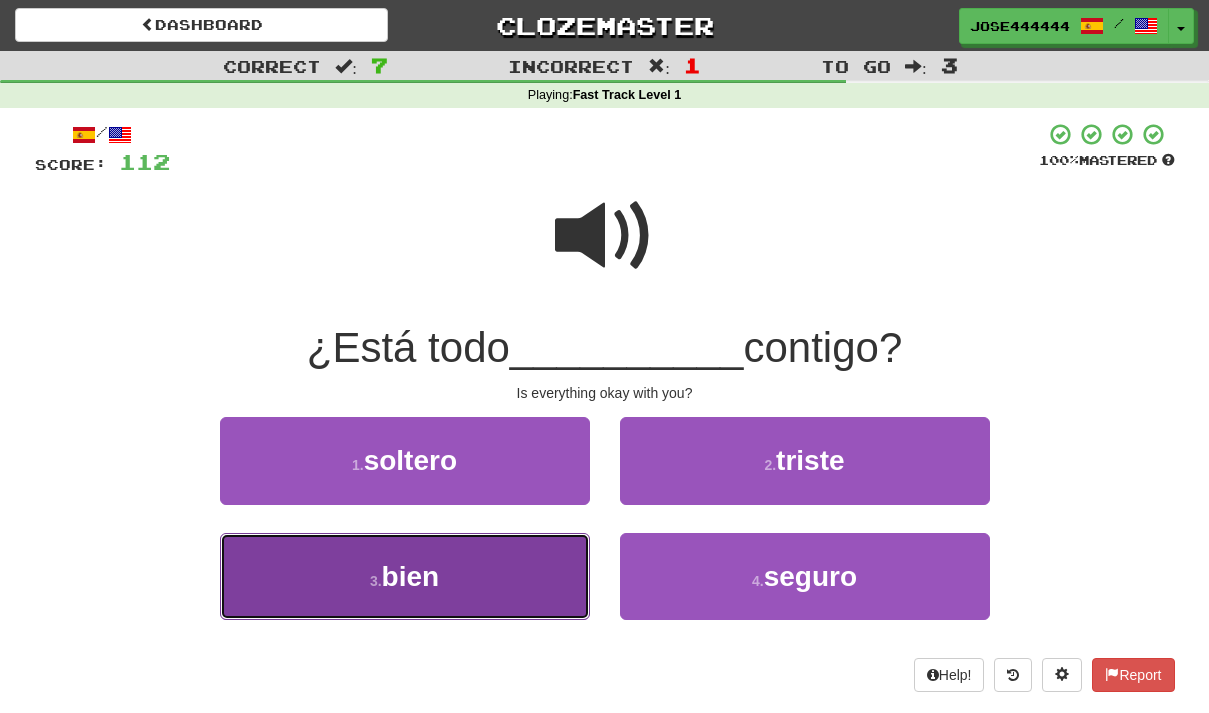 click on "3 .  bien" at bounding box center (405, 576) 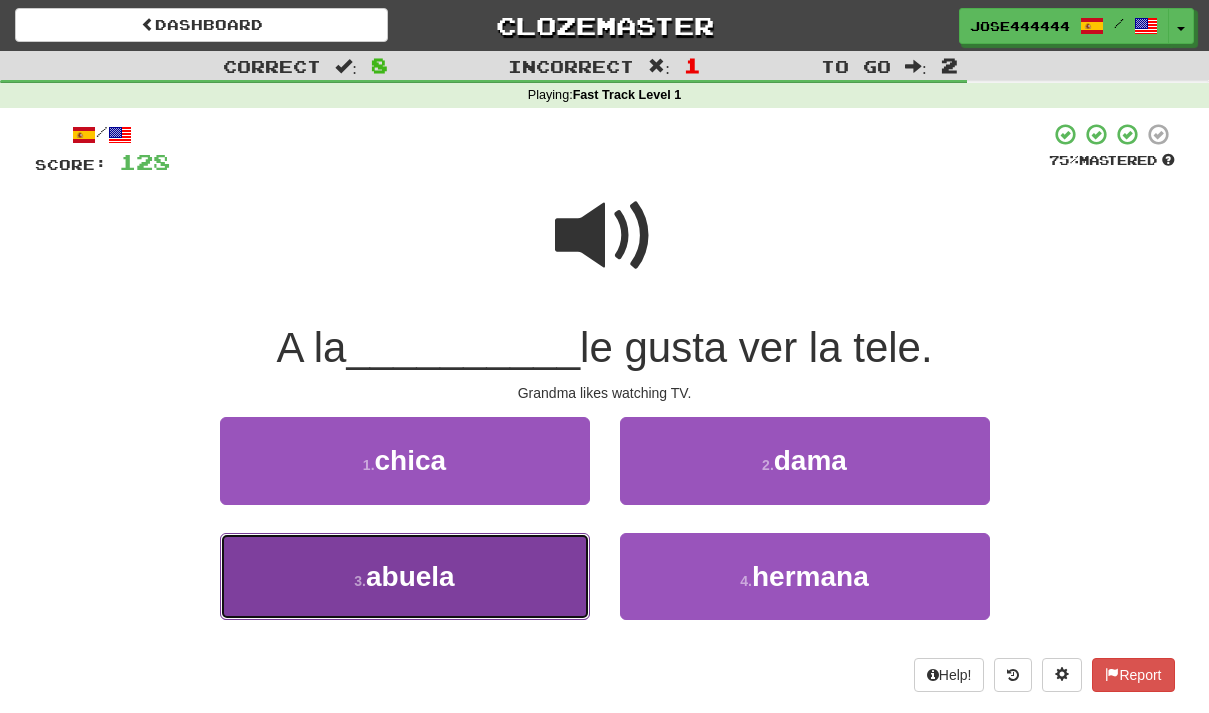 click on "3 .  abuela" at bounding box center (405, 576) 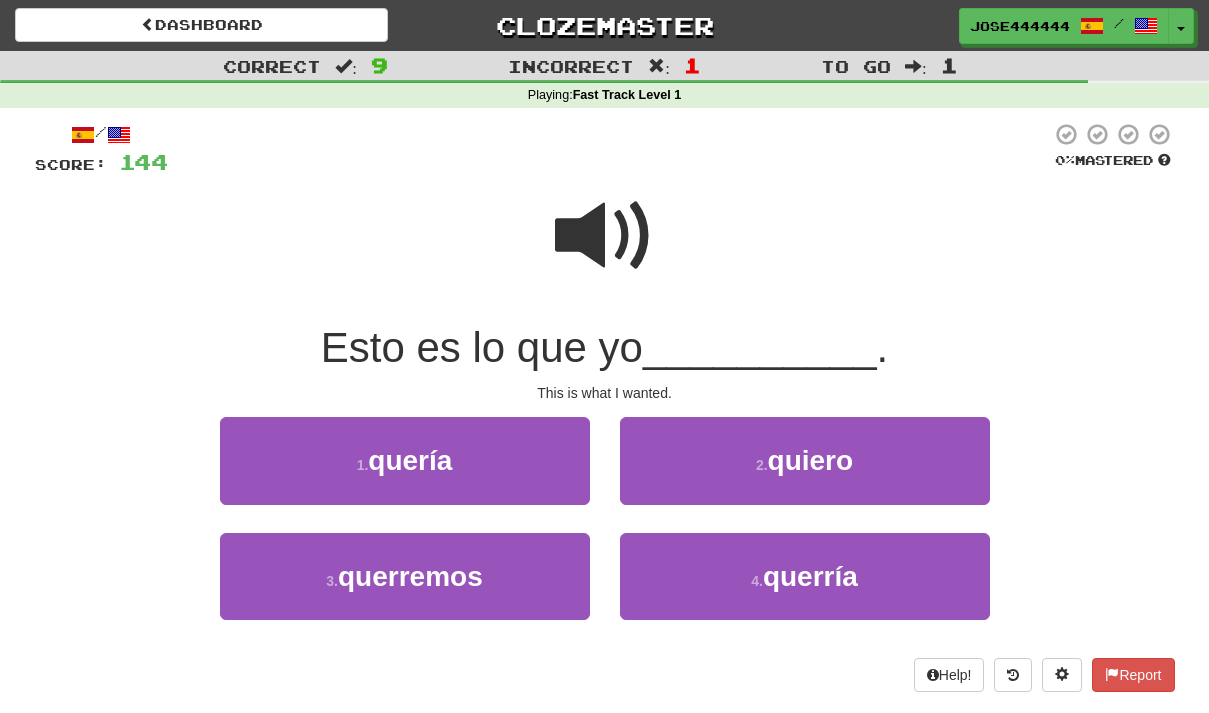 click at bounding box center (605, 236) 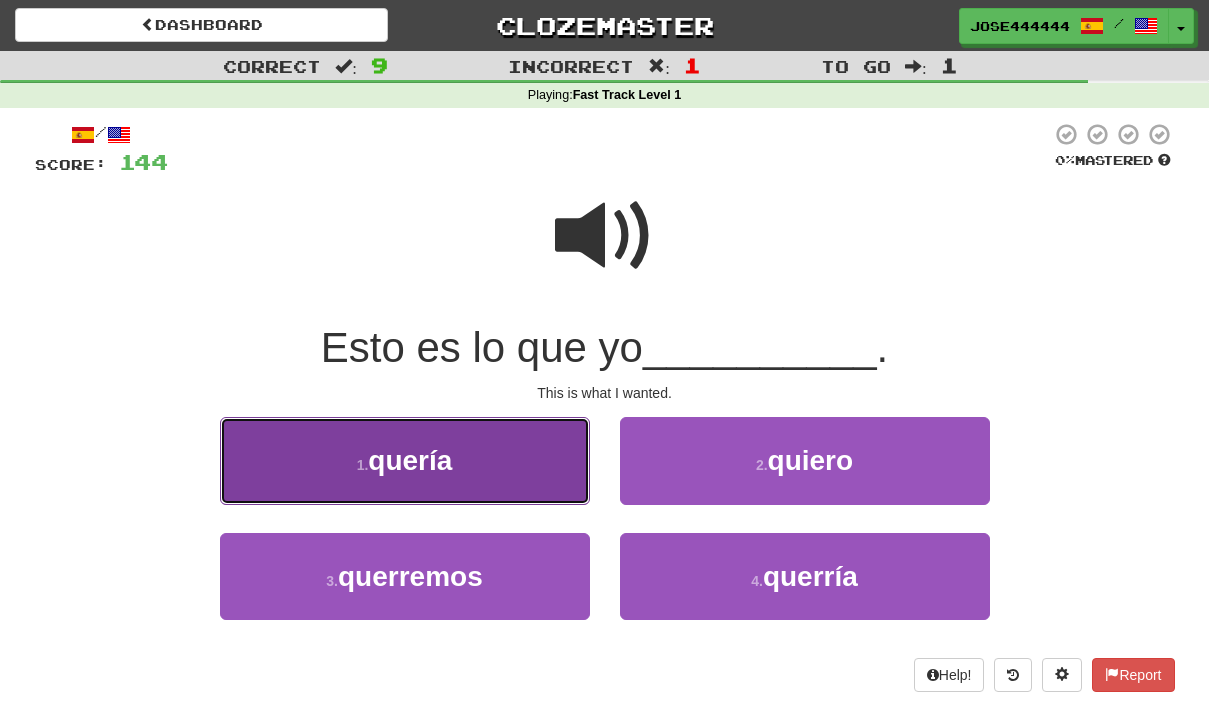 click on "quería" at bounding box center (410, 460) 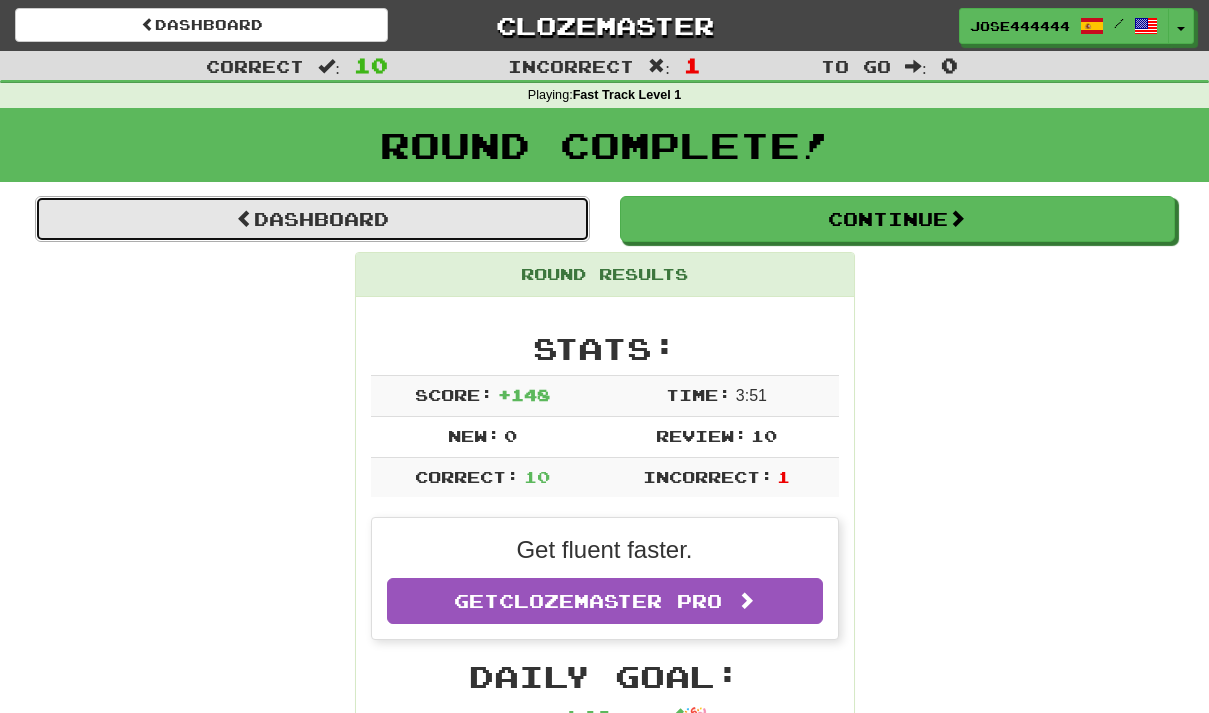 click on "Dashboard" at bounding box center (312, 219) 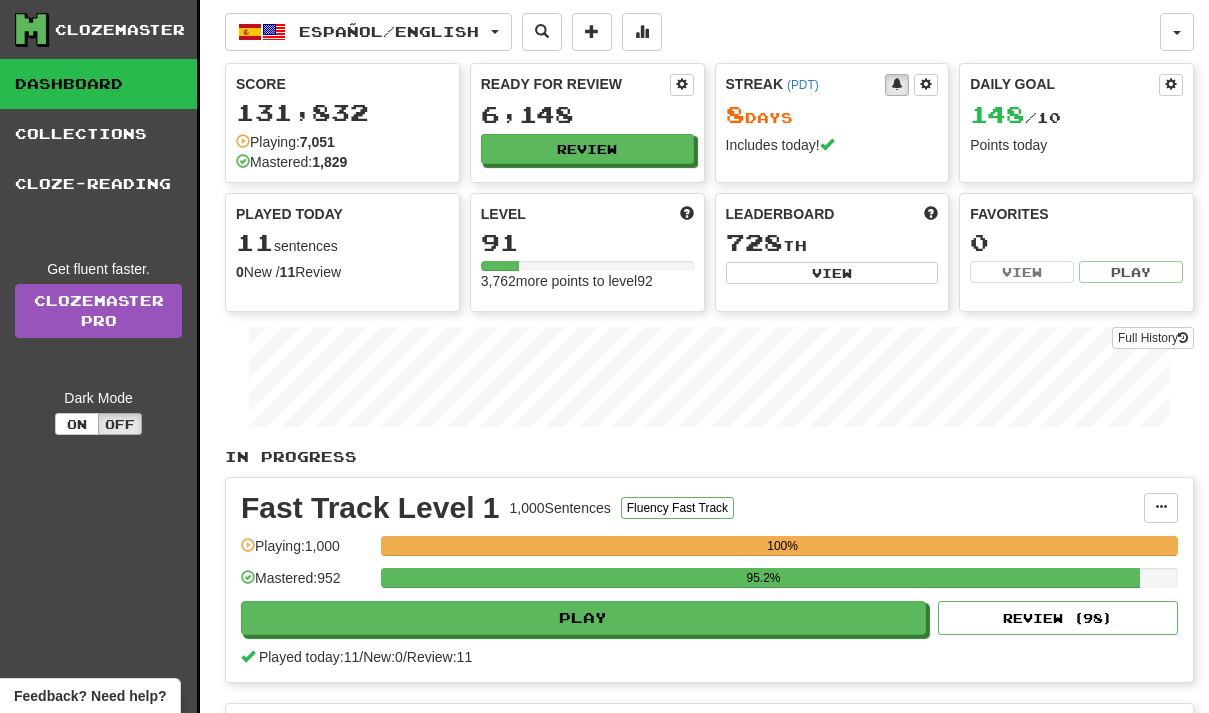 scroll, scrollTop: 0, scrollLeft: 0, axis: both 